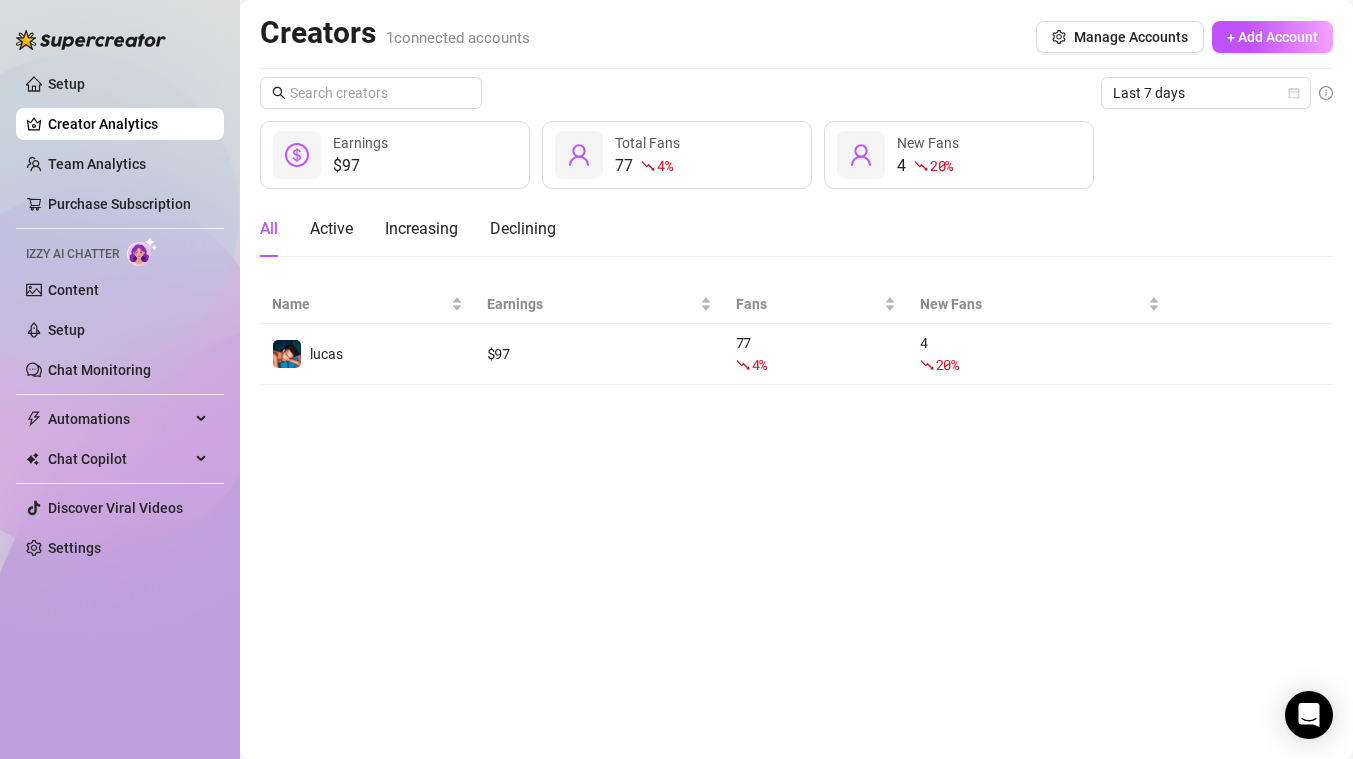 scroll, scrollTop: 0, scrollLeft: 0, axis: both 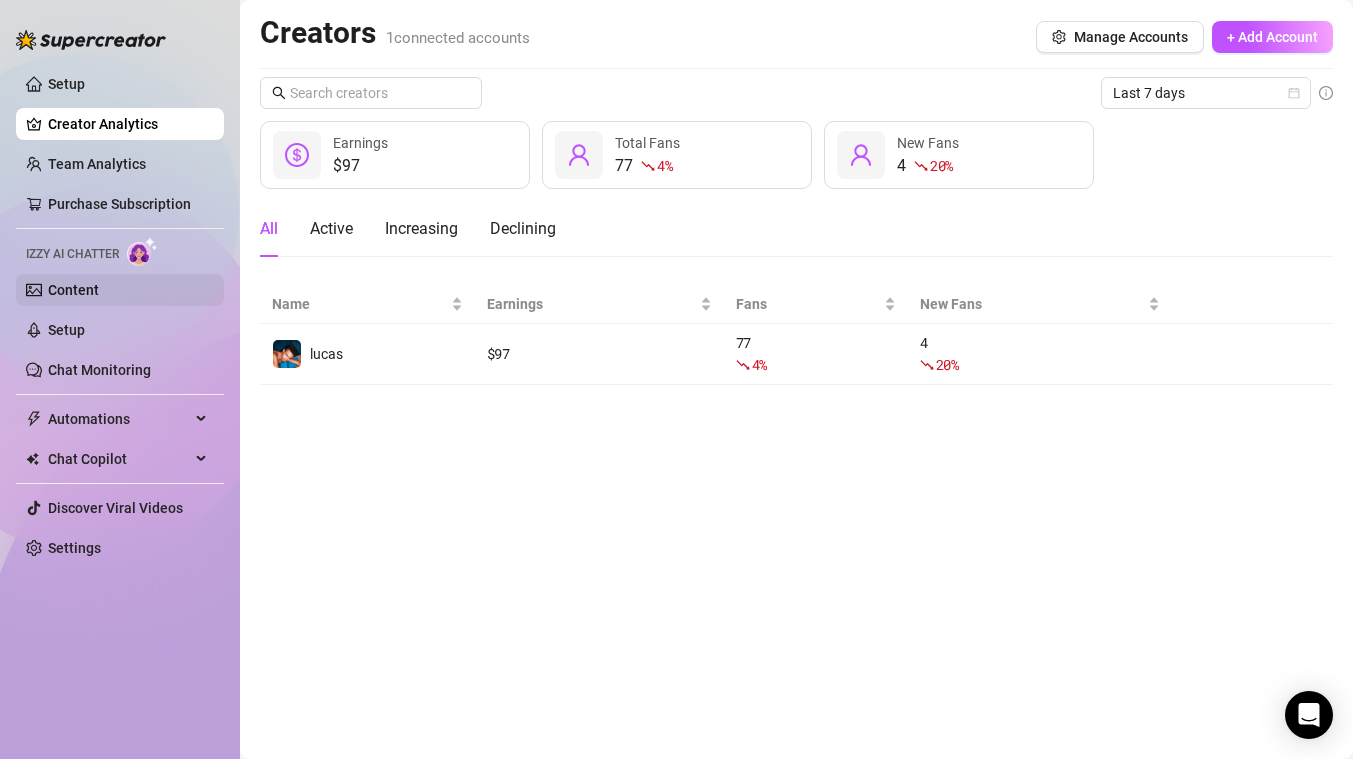 click on "Content" at bounding box center (73, 290) 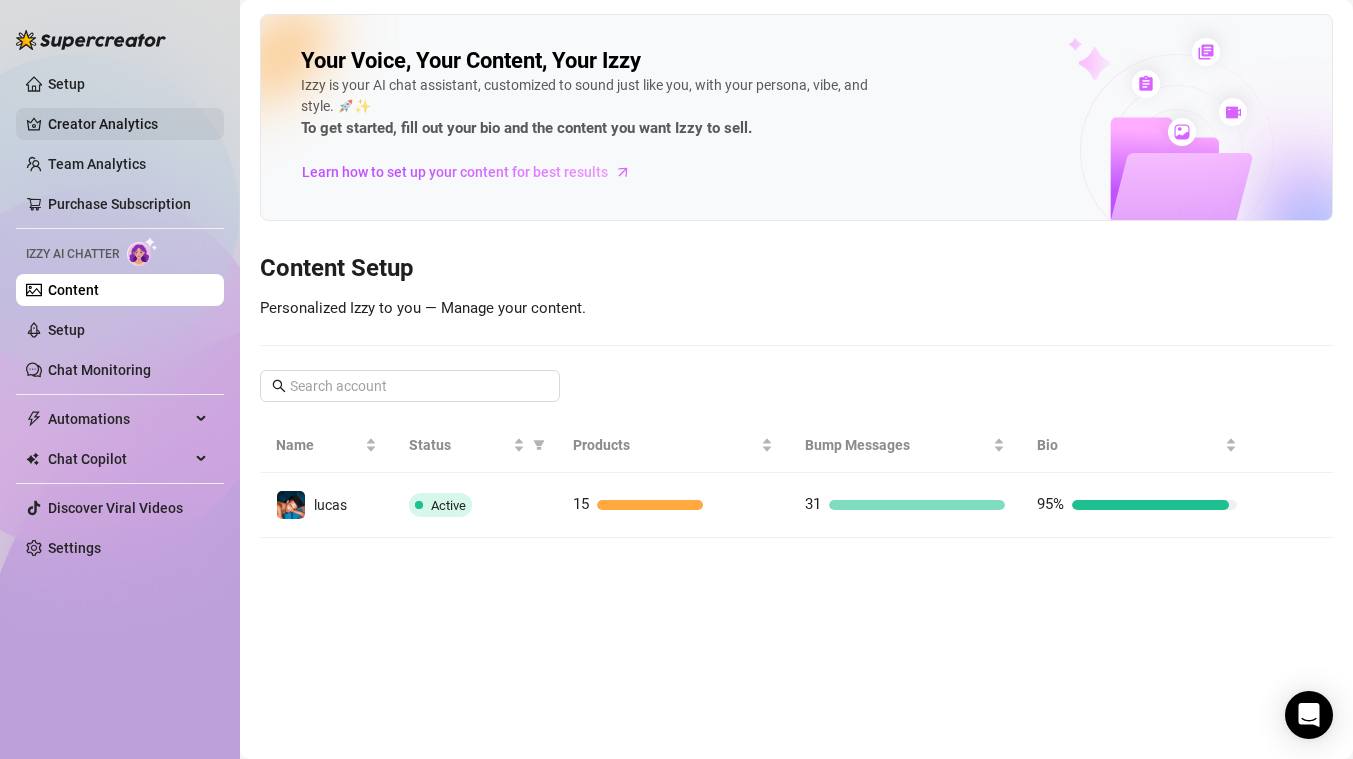 click on "Creator Analytics" at bounding box center (128, 124) 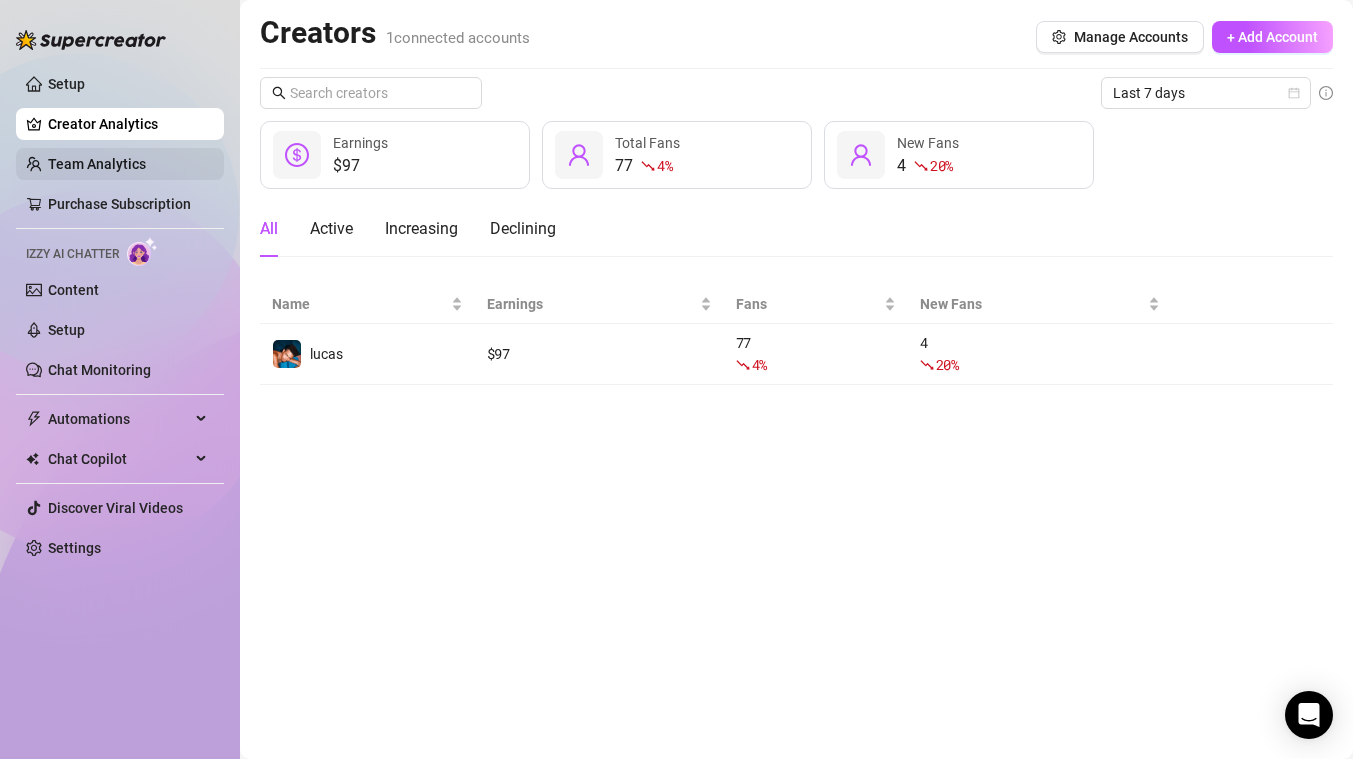 click on "Team Analytics" at bounding box center [97, 164] 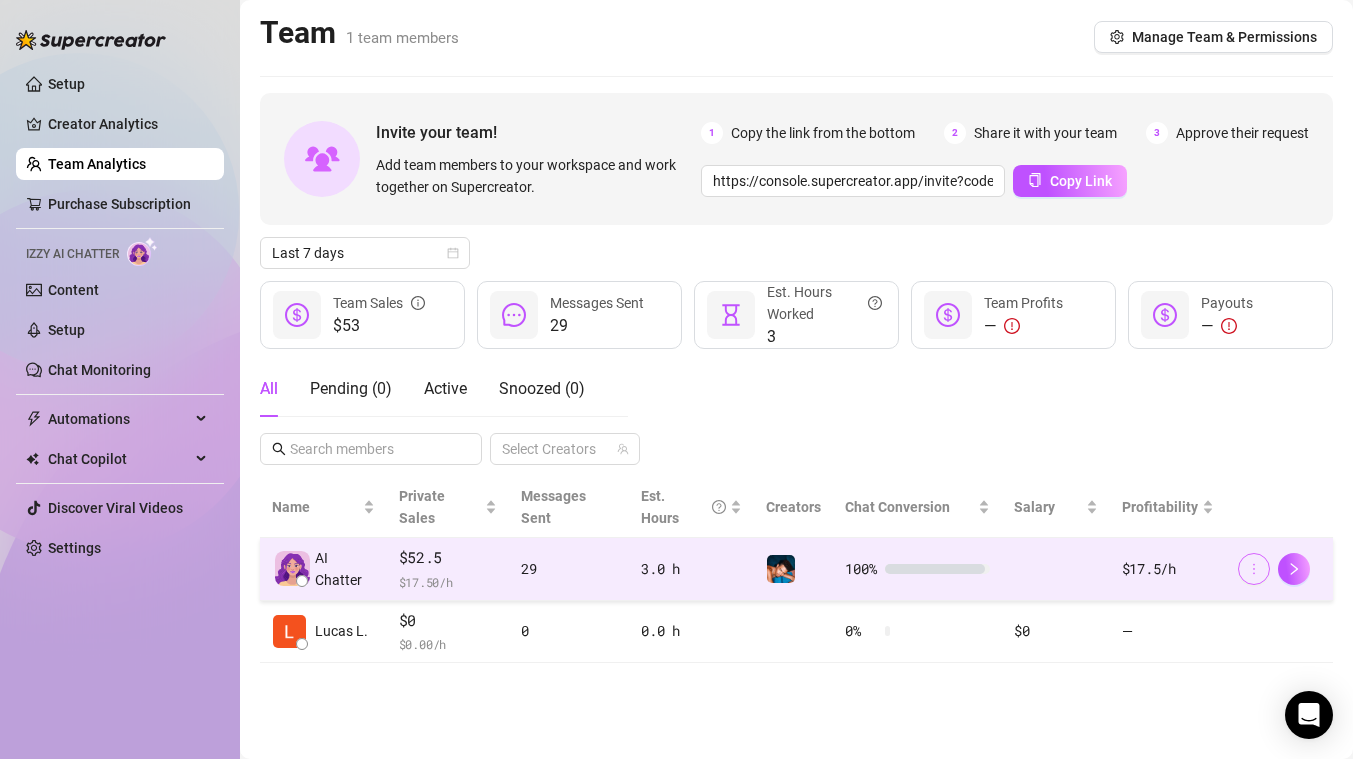 click 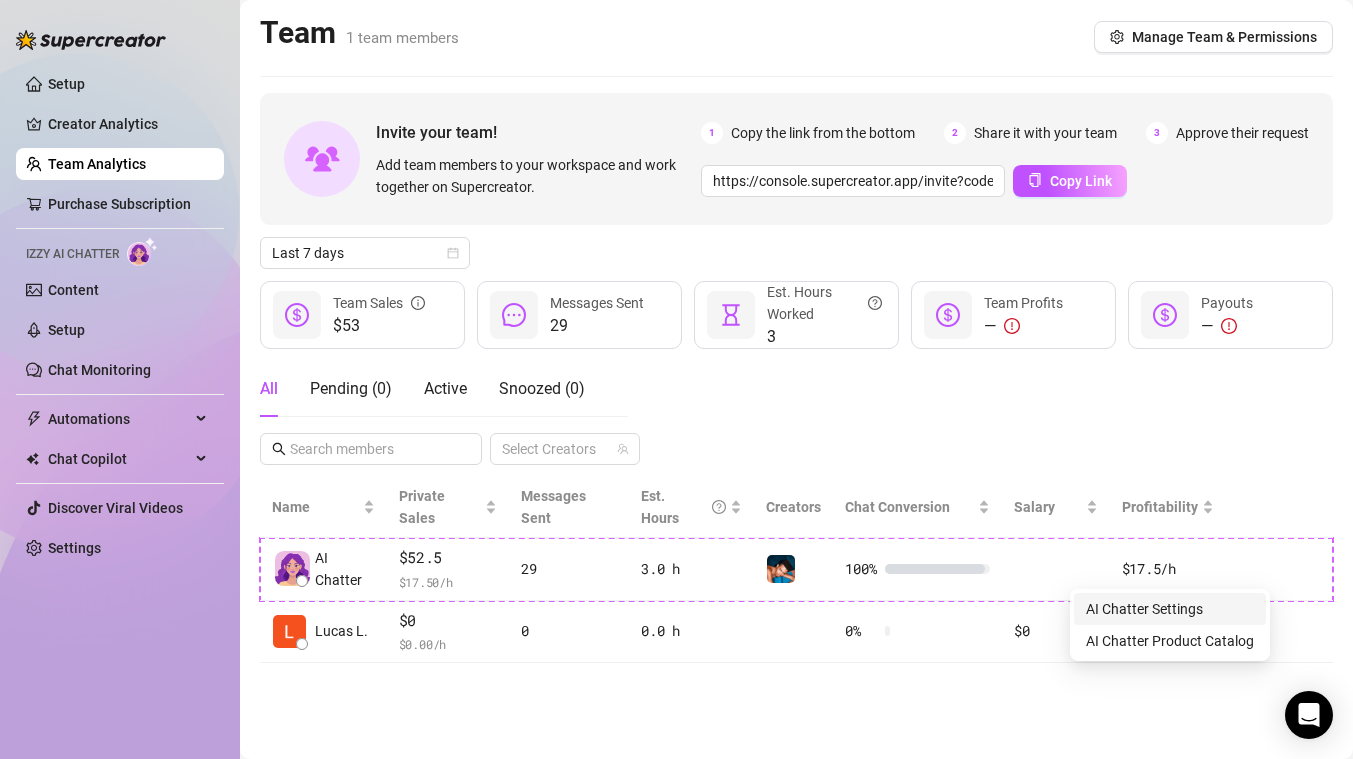 click on "AI Chatter Settings" at bounding box center [1144, 609] 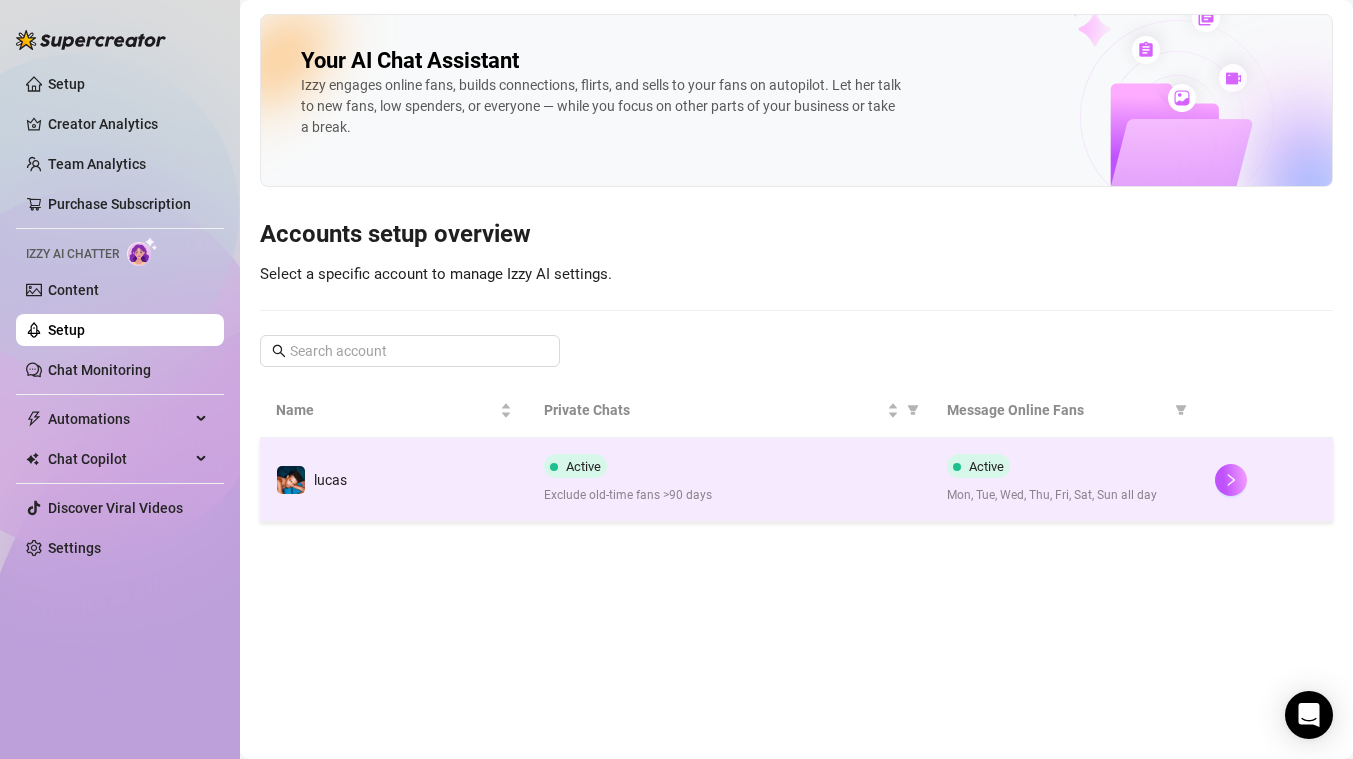 click on "Active" at bounding box center [583, 466] 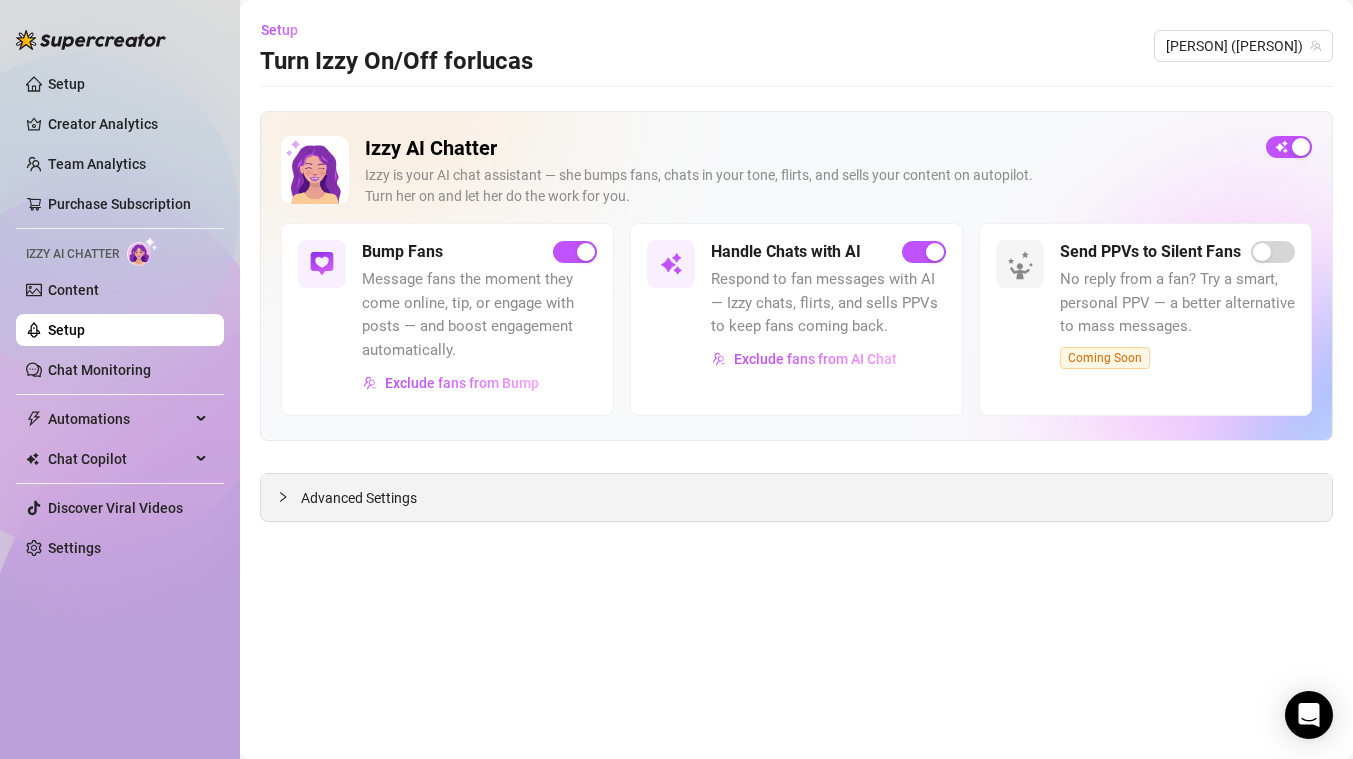 click on "Advanced Settings" at bounding box center [796, 497] 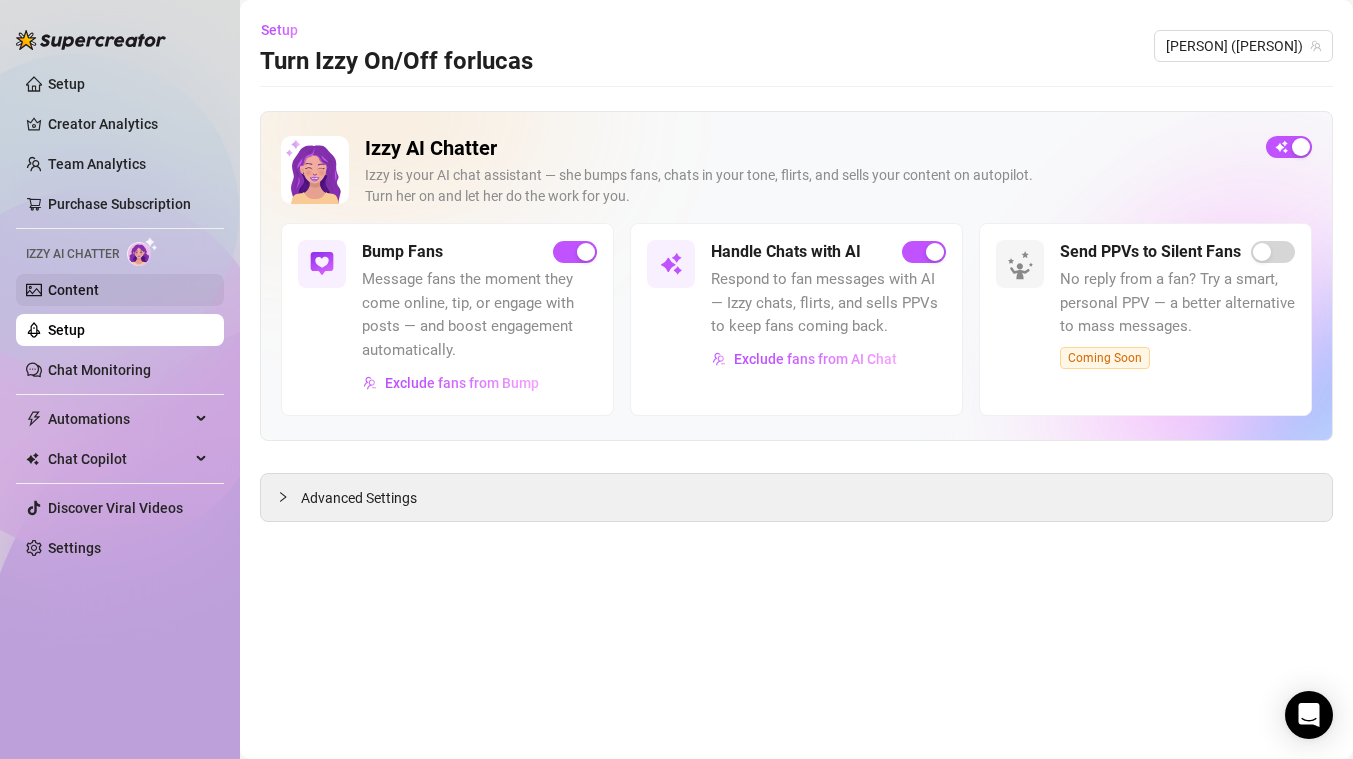 click on "Content" at bounding box center [73, 290] 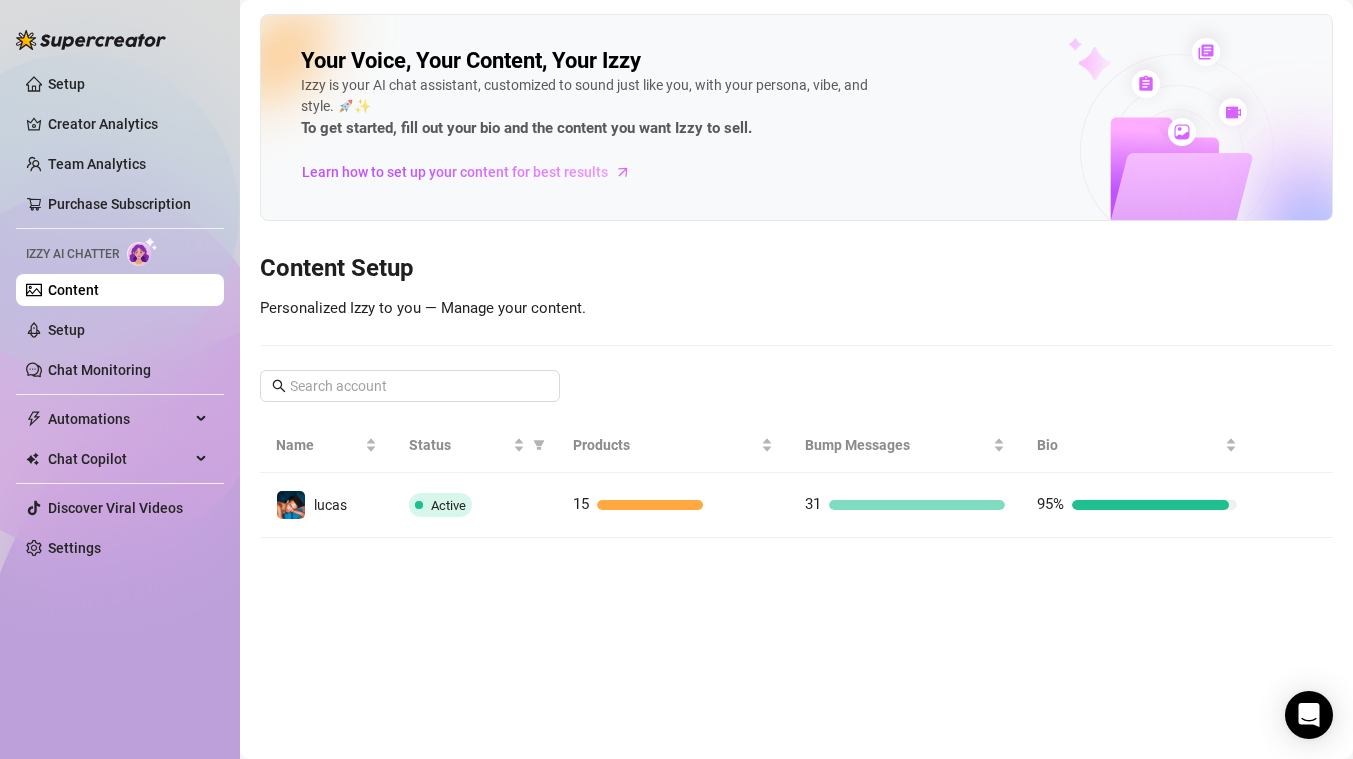 click on "Setup Creator Analytics   Team Analytics Purchase Subscription Izzy AI Chatter Content Setup Chat Monitoring Automations Chat Copilot Discover Viral Videos Settings" at bounding box center [120, 316] 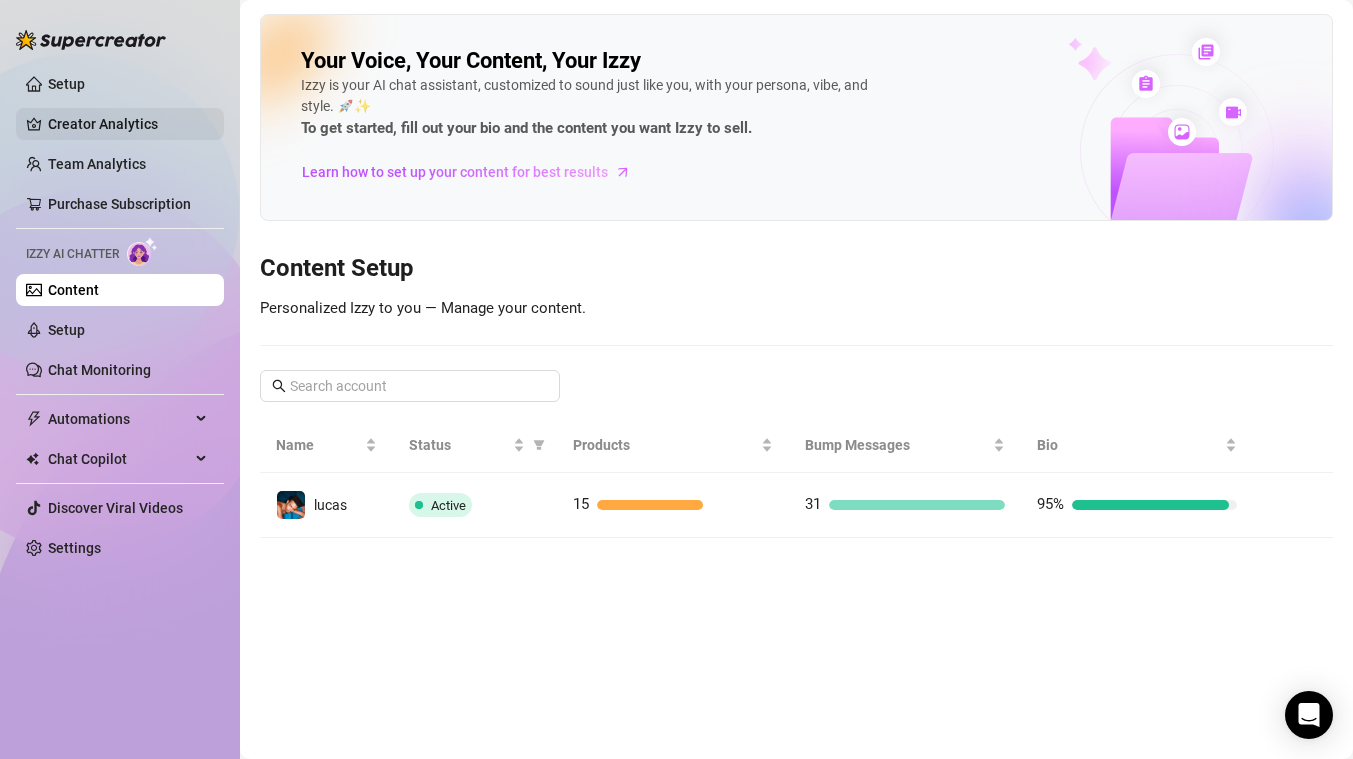 click on "Creator Analytics" at bounding box center (128, 124) 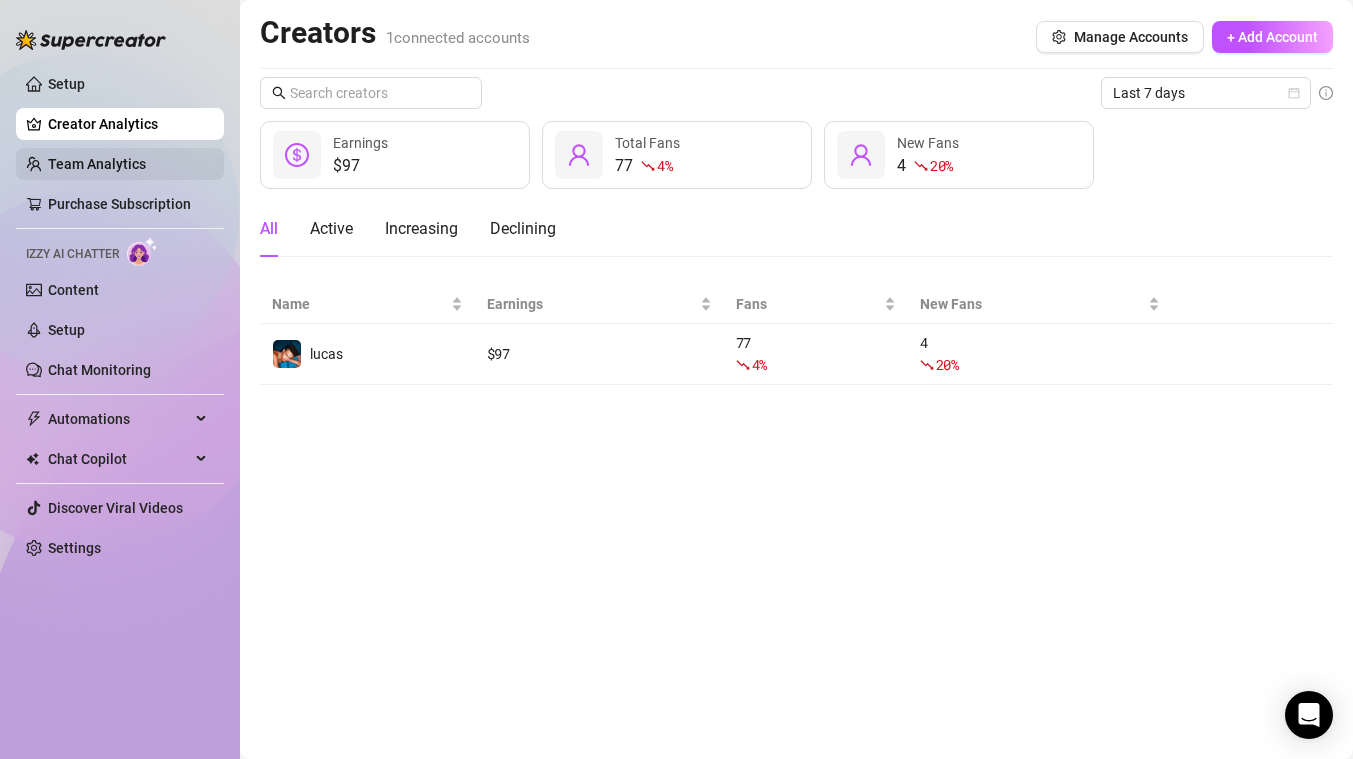 click on "Team Analytics" at bounding box center (97, 164) 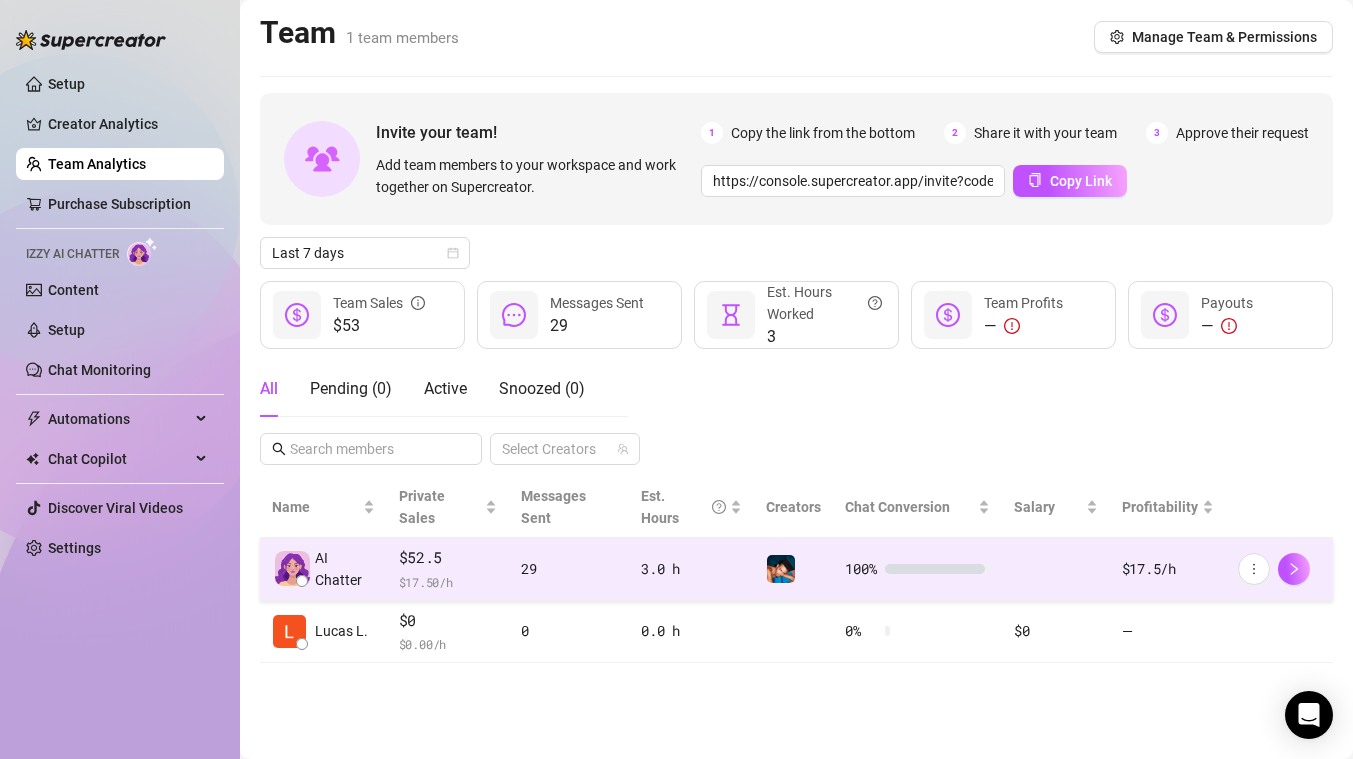 click on "$52.5" at bounding box center (448, 558) 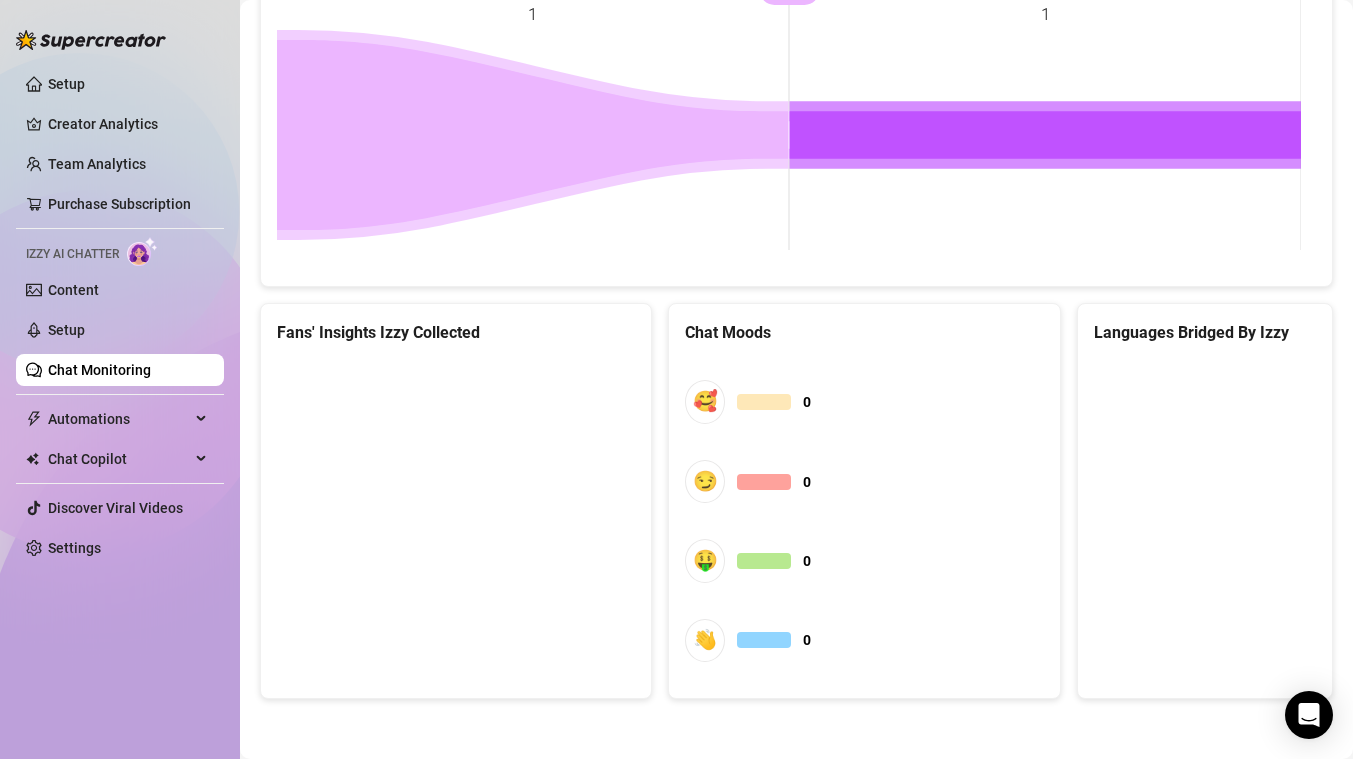 scroll, scrollTop: 0, scrollLeft: 0, axis: both 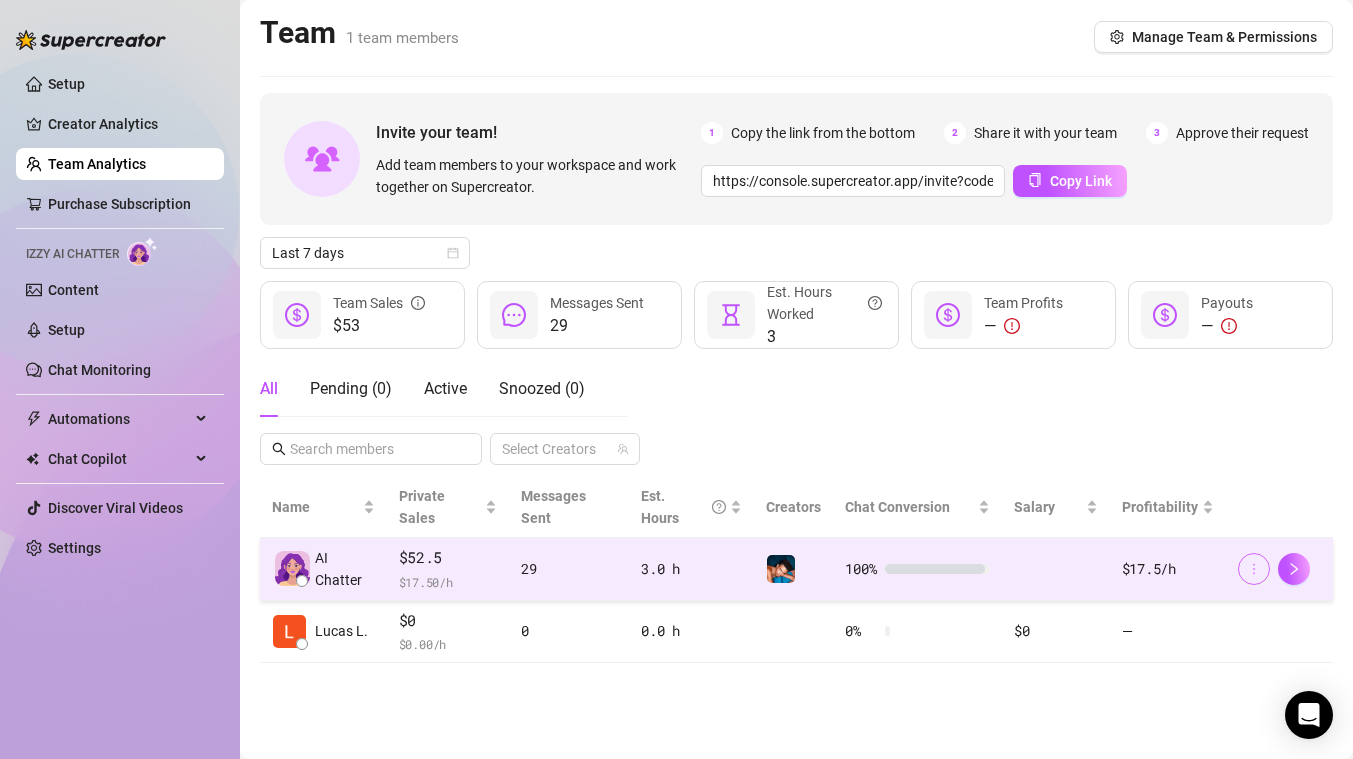 click 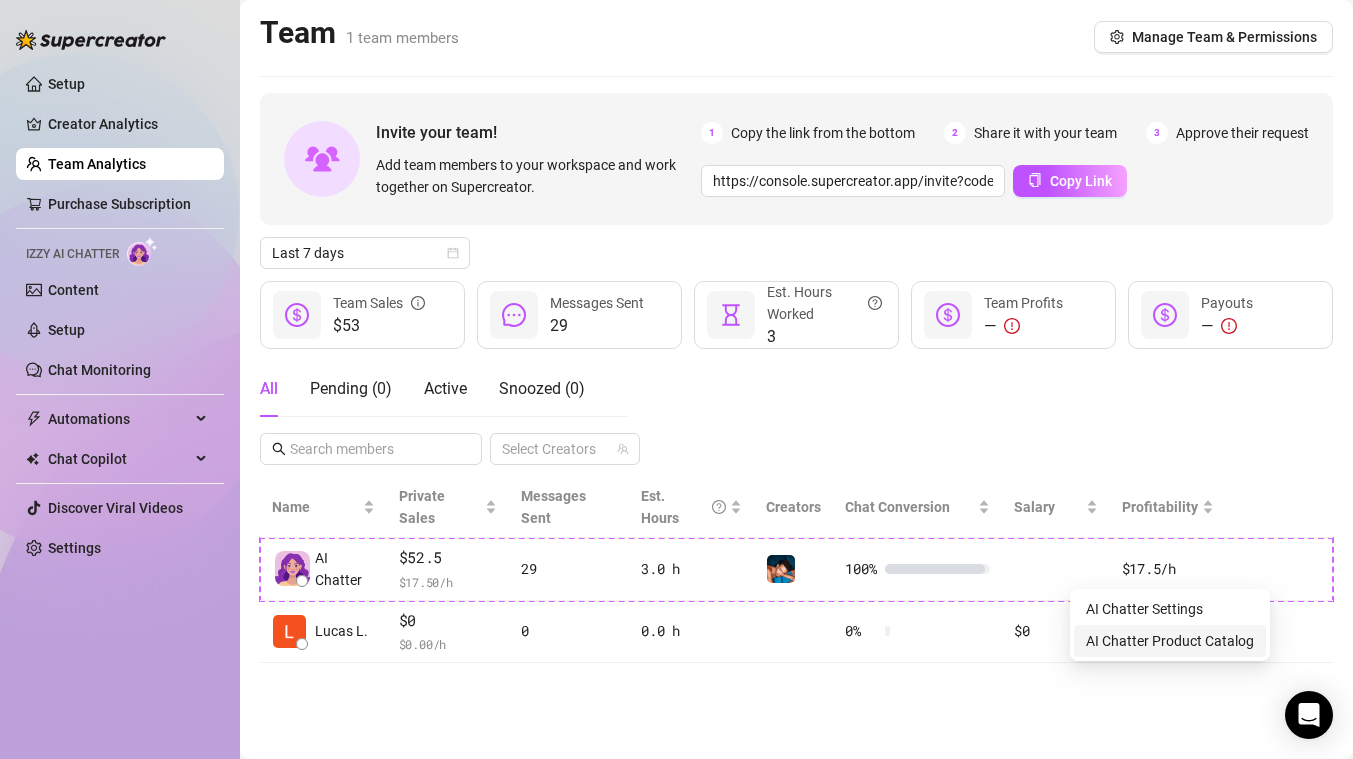 click on "AI Chatter Product Catalog" at bounding box center (1170, 641) 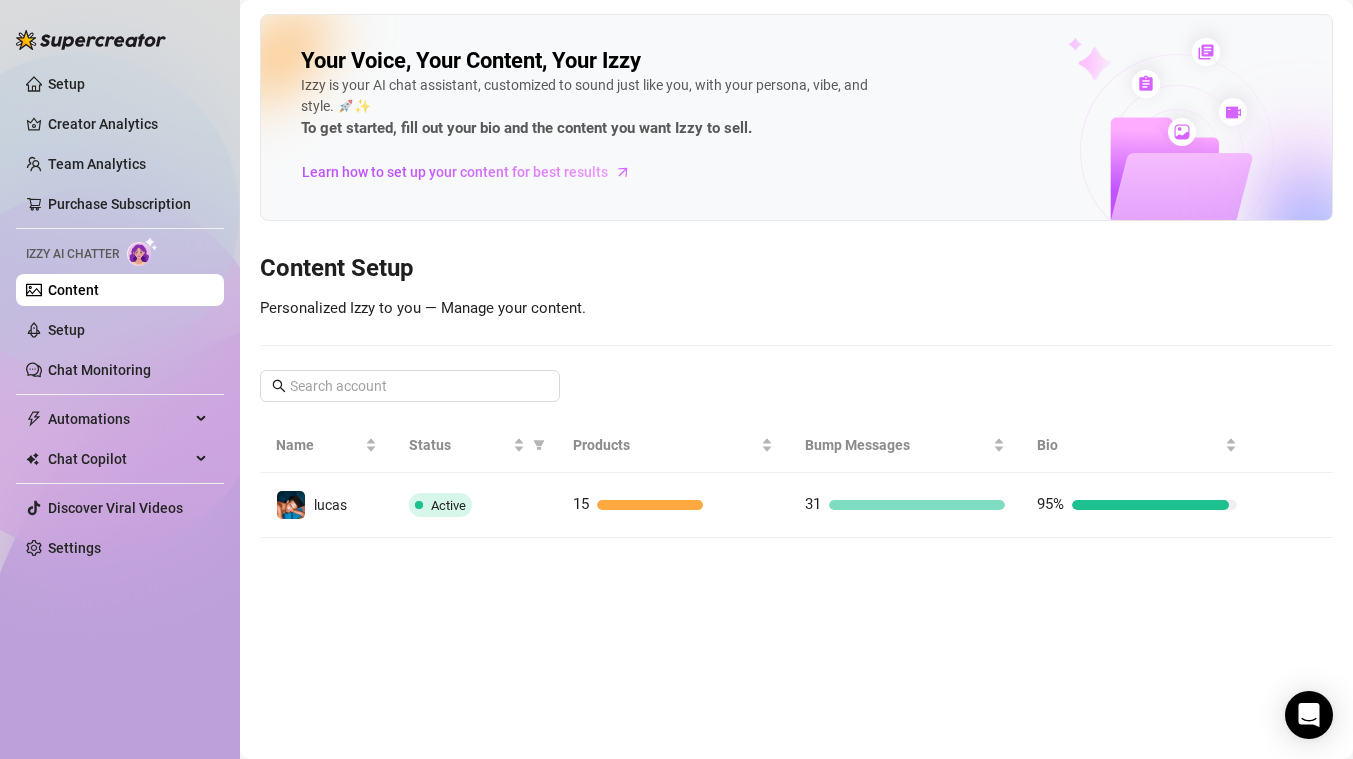 click on "Content" at bounding box center [73, 290] 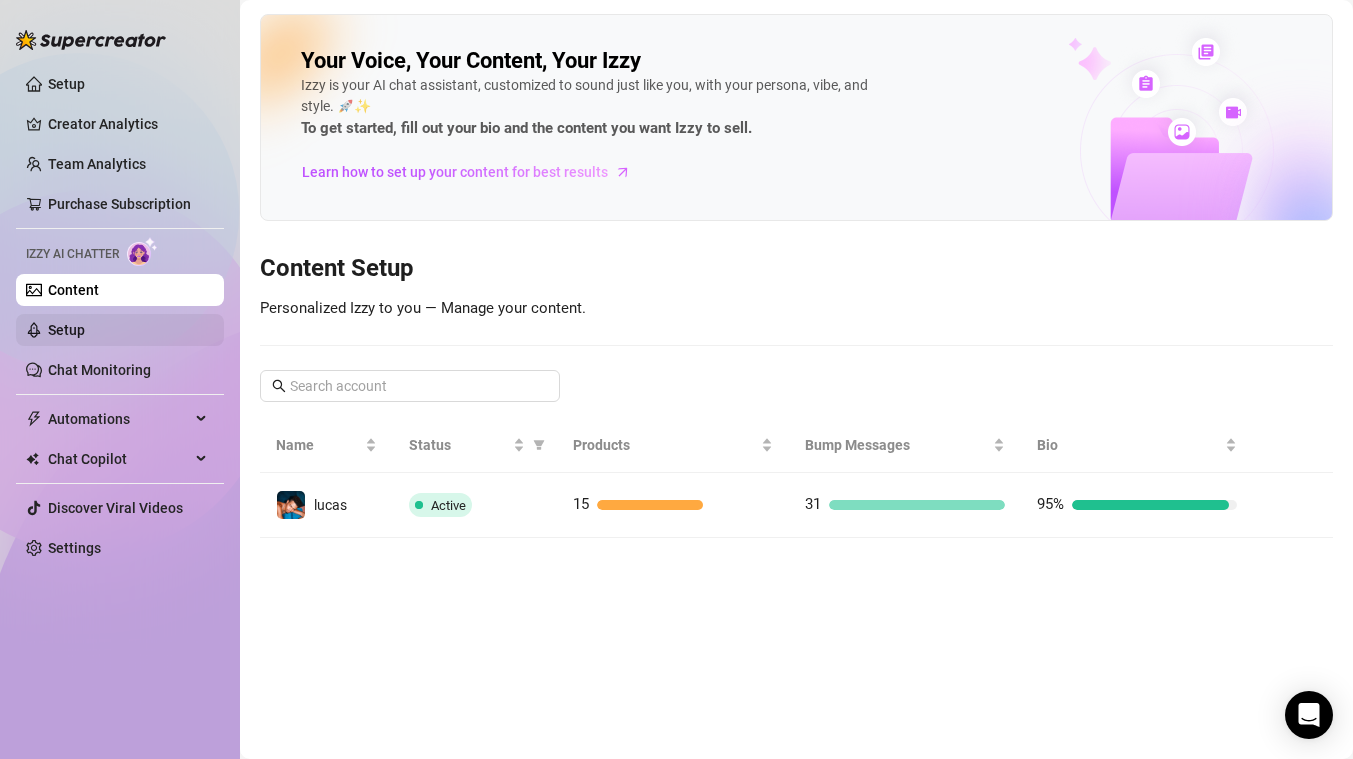click on "Setup" at bounding box center (66, 330) 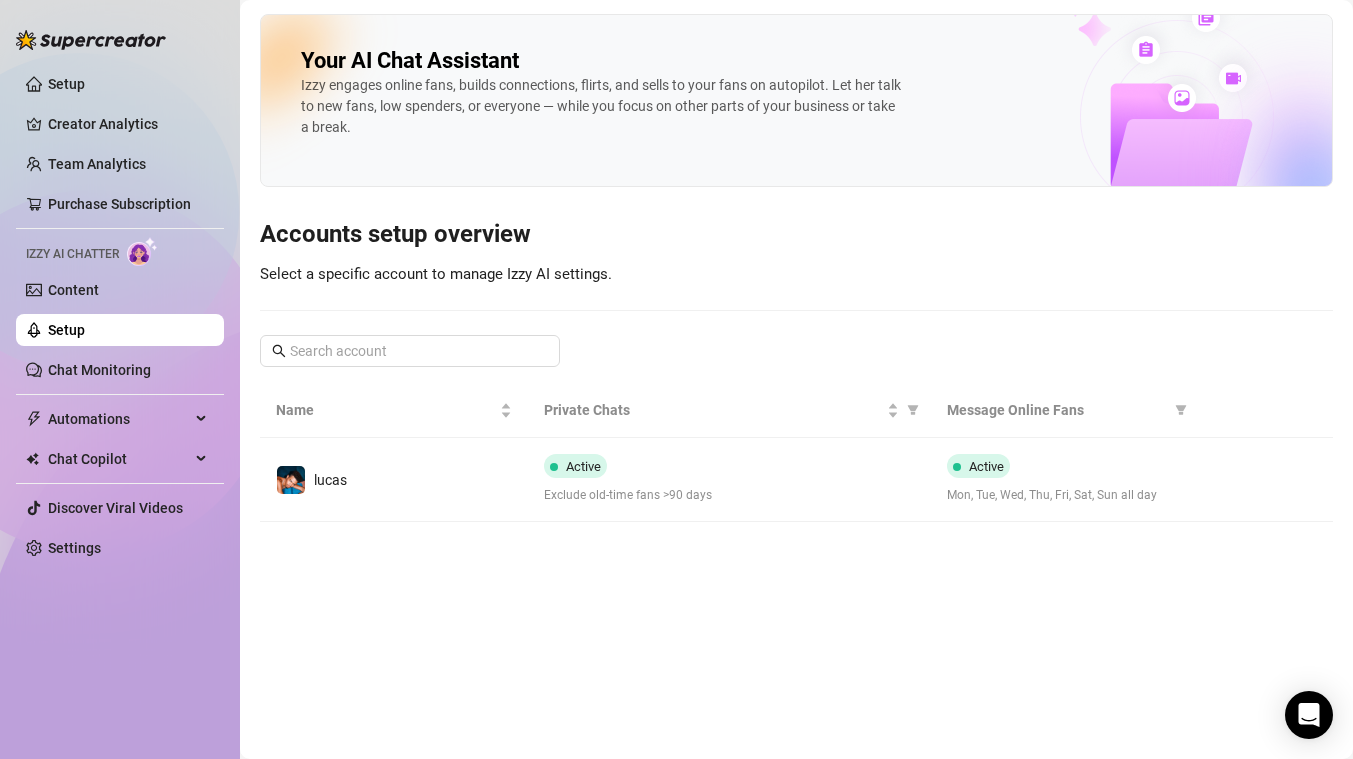 click on "Setup Creator Analytics   Team Analytics Purchase Subscription Izzy AI Chatter Content Setup Chat Monitoring Automations Chat Copilot Discover Viral Videos Settings" at bounding box center [120, 316] 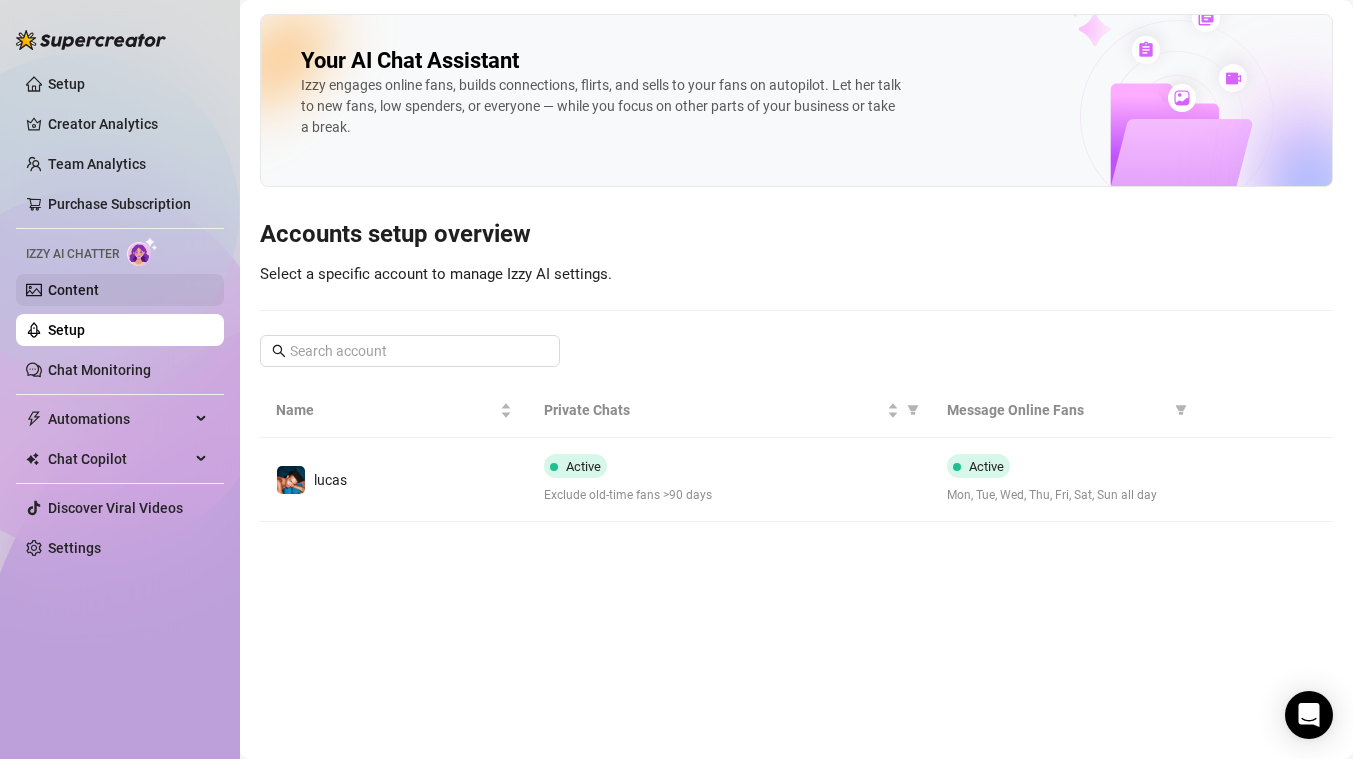 click on "Content" at bounding box center [73, 290] 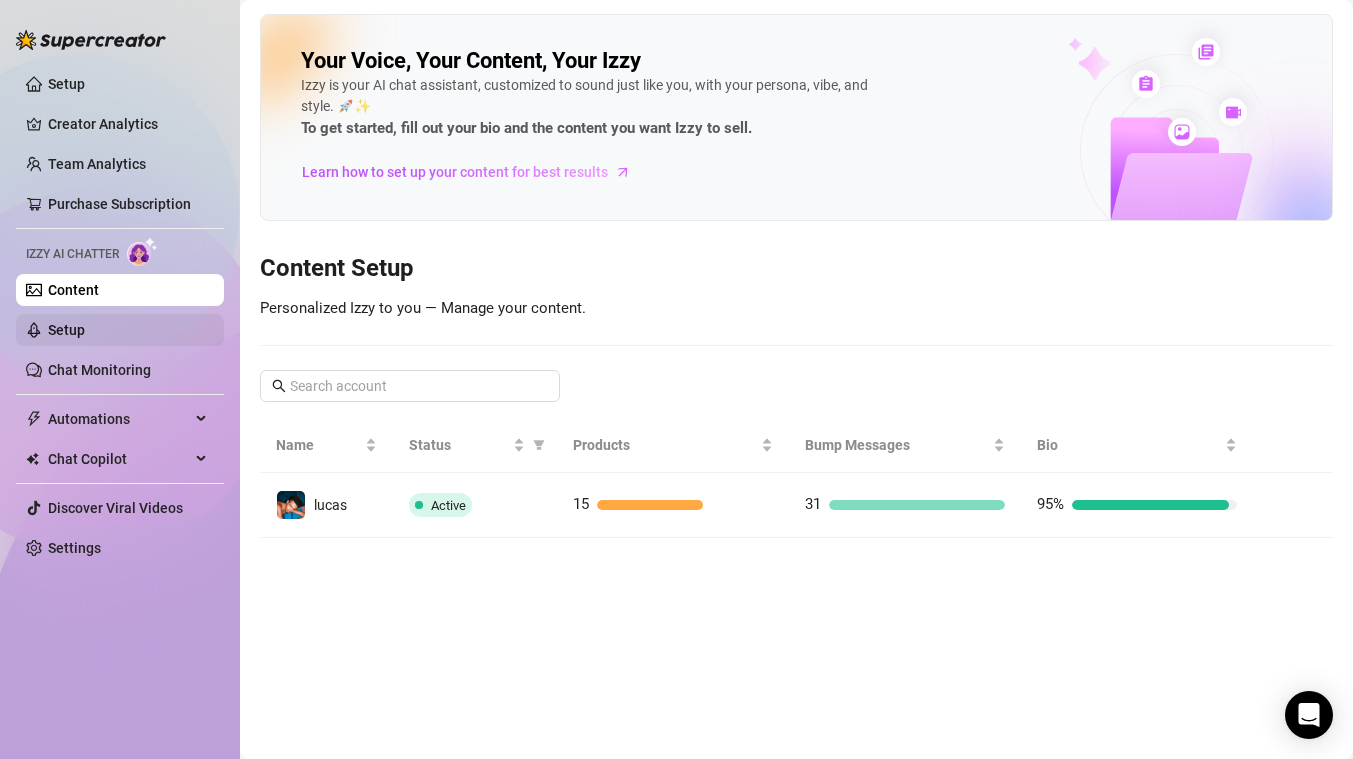 click on "Setup" at bounding box center (66, 330) 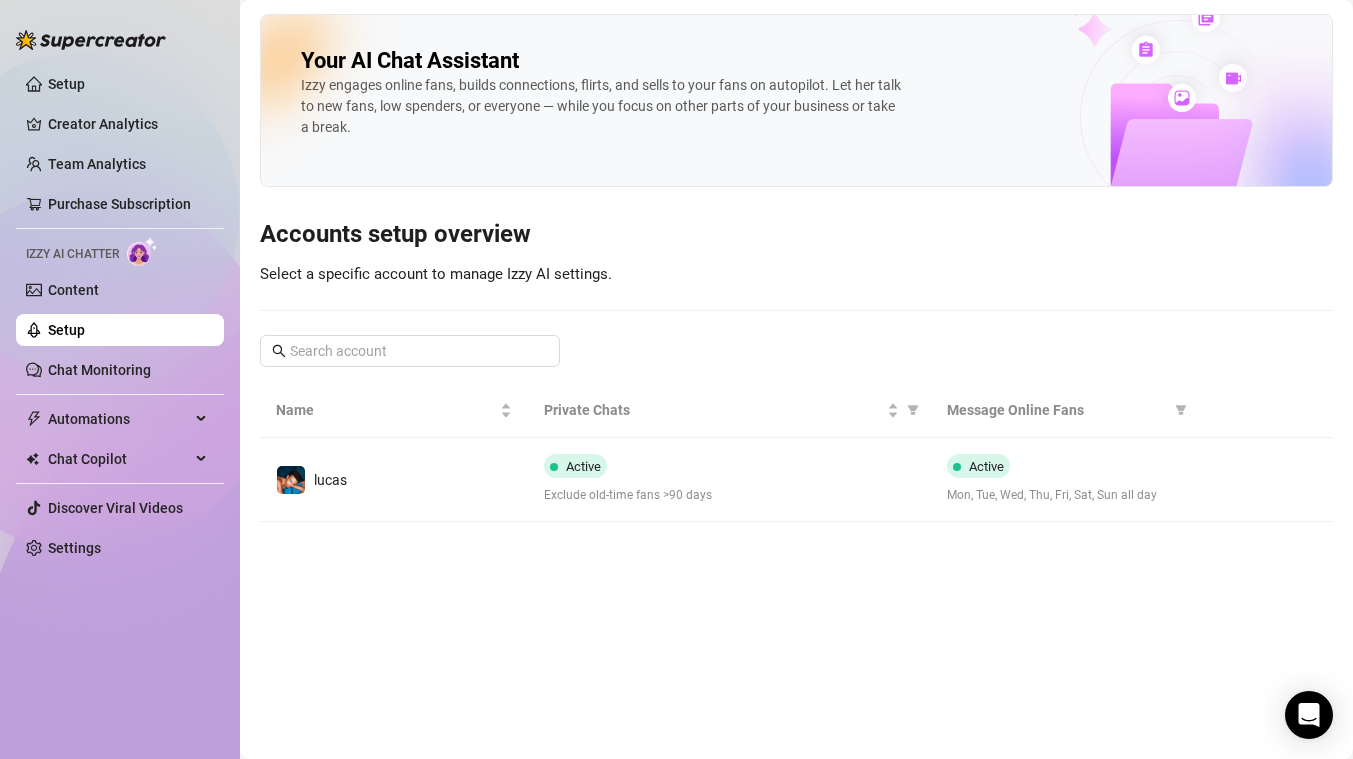 click on "Setup Creator Analytics   Team Analytics Purchase Subscription Izzy AI Chatter Content Setup Chat Monitoring Automations Chat Copilot Discover Viral Videos Settings" at bounding box center [120, 316] 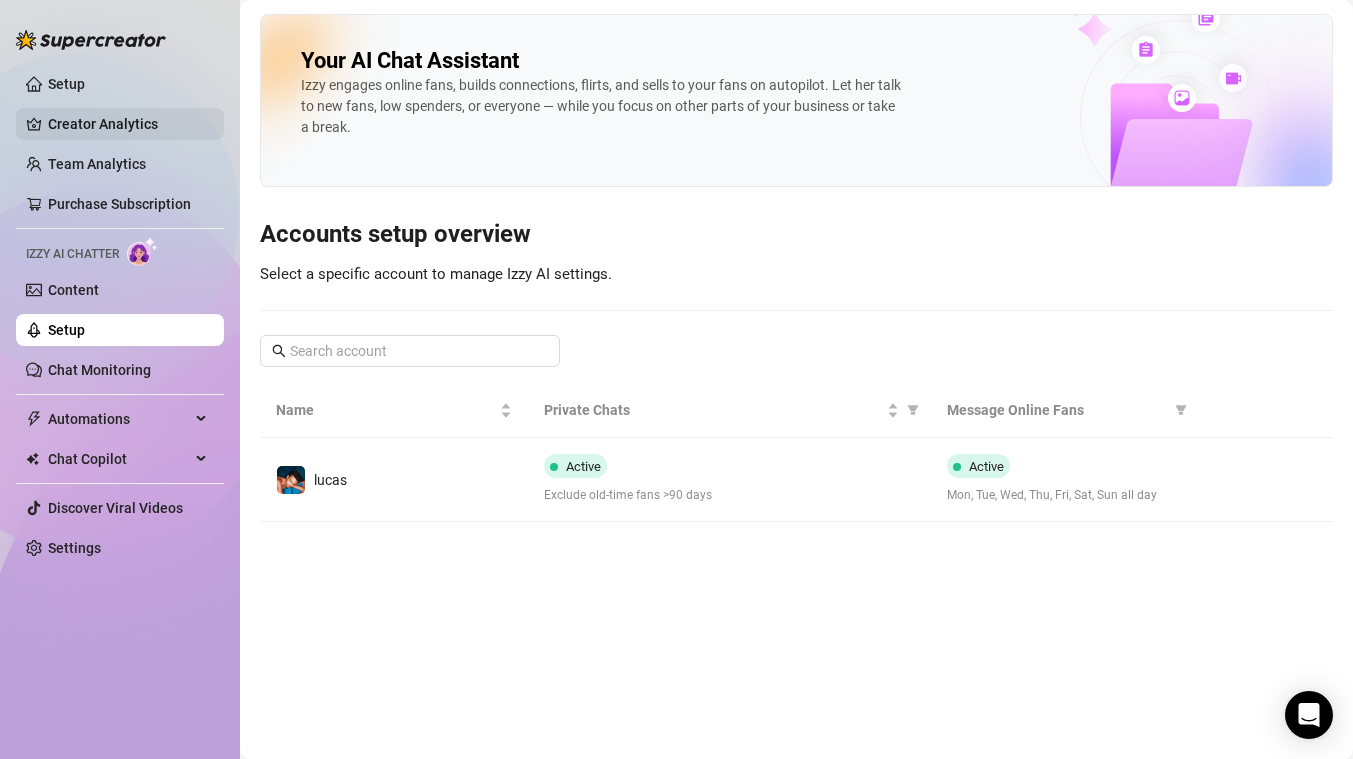 click on "Creator Analytics" at bounding box center (128, 124) 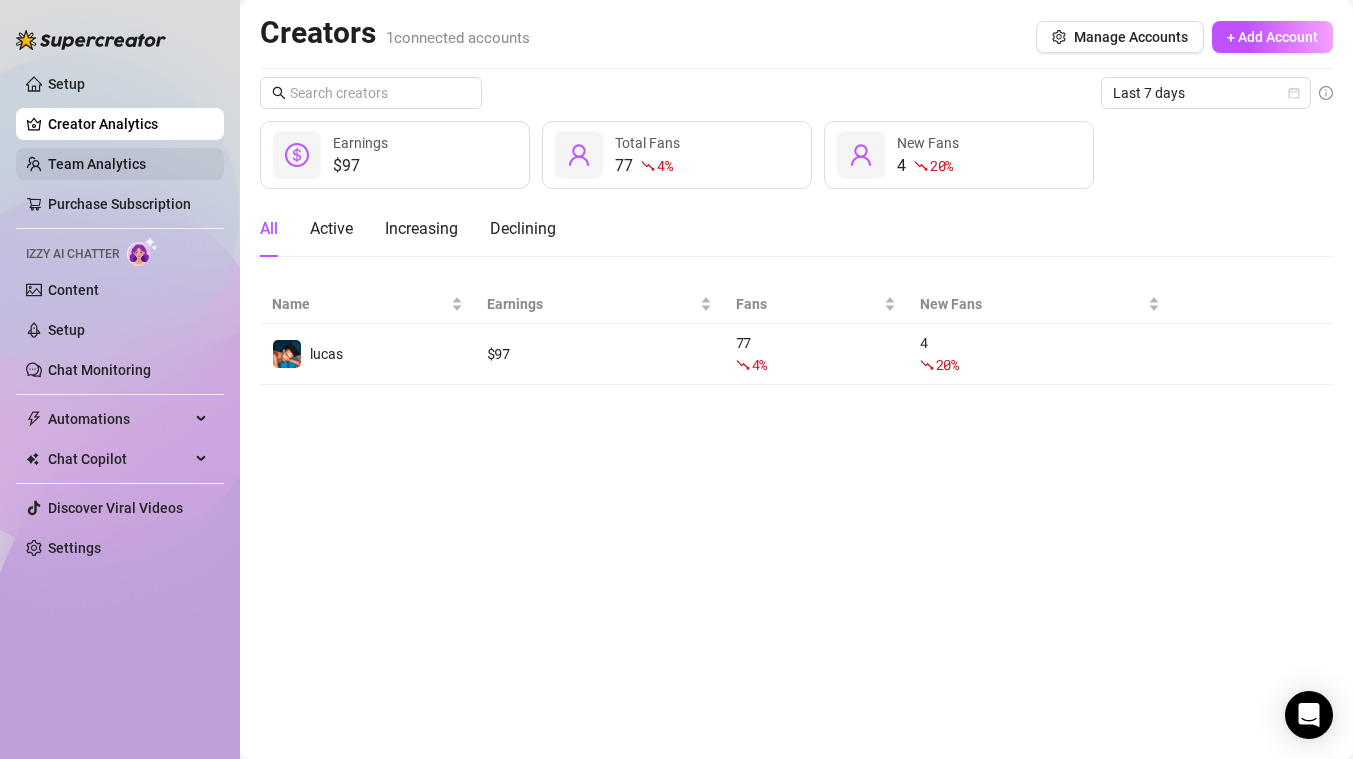 click on "Team Analytics" at bounding box center [97, 164] 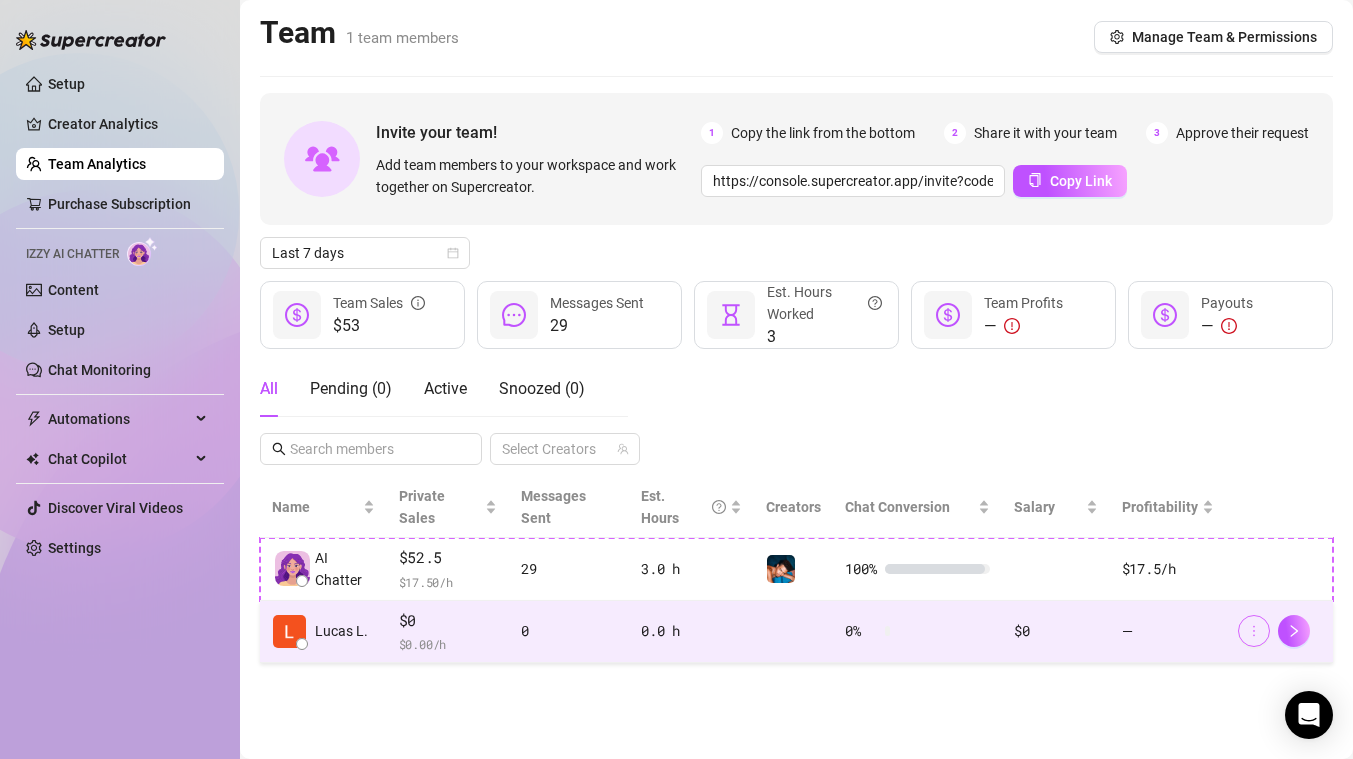 click 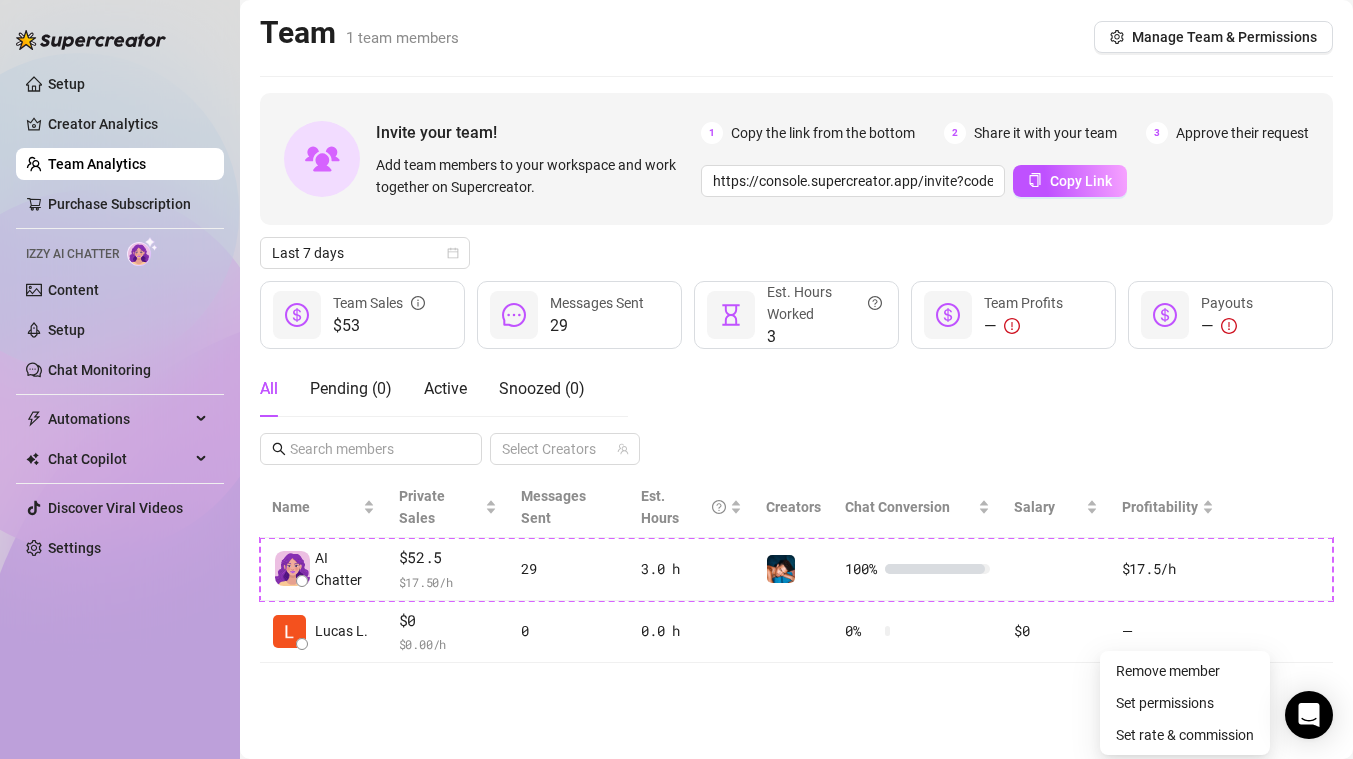 click on "Team 1   team members Manage Team & Permissions Invite your team! Add team members to your workspace and work together on Supercreator. 1 Copy the link from the bottom 2 Share it with your team 3 Approve their request https://console.supercreator.app/invite?code=f0FxLRyUpiMgTaoBz7snPe7mDb03&workspace=[PERSON] Copy Link Last 7 days $53 Team Sales 29 Messages Sent 3 Est. Hours Worked — Team Profits — Payouts All Pending ( 0 ) Active Snoozed ( 0 )   Select Creators Name Private Sales Messages Sent Est. Hours  Creators Chat Conversion Salary Profitability AI Chatter $52.5 $ 17.50 /h 29 3.0 h 100 % $17.5 /h [PERSON] $0 $ 0.00 /h 0 0.0 h 0 % $0 —" at bounding box center [796, 379] 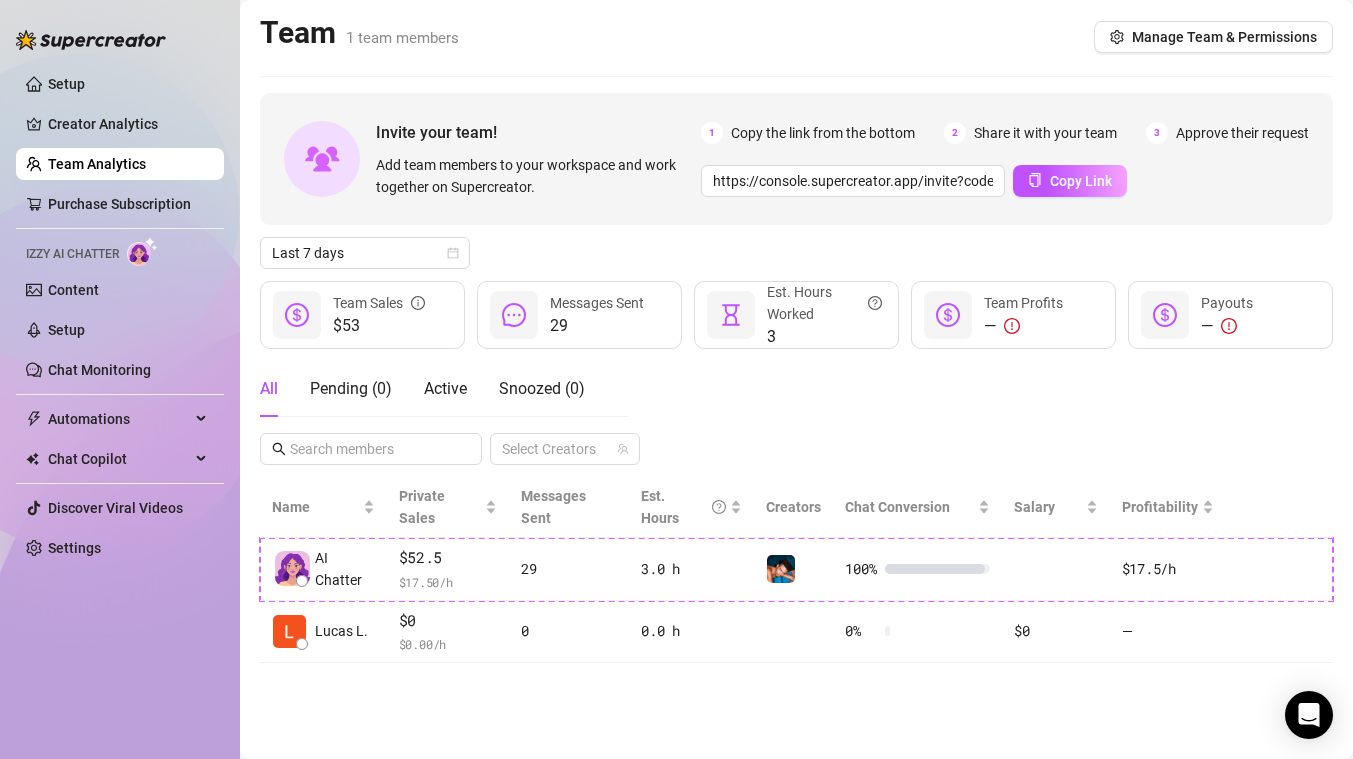 drag, startPoint x: 705, startPoint y: 424, endPoint x: 1113, endPoint y: 404, distance: 408.4899 